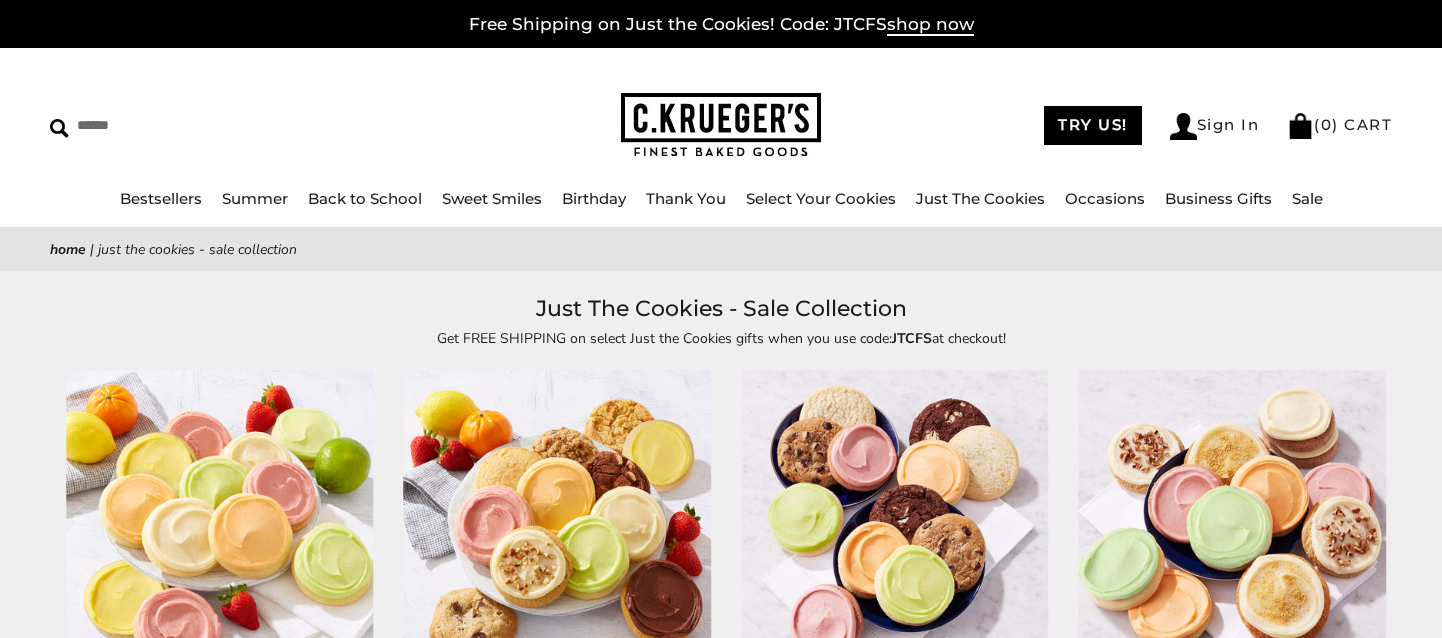 scroll, scrollTop: 0, scrollLeft: 0, axis: both 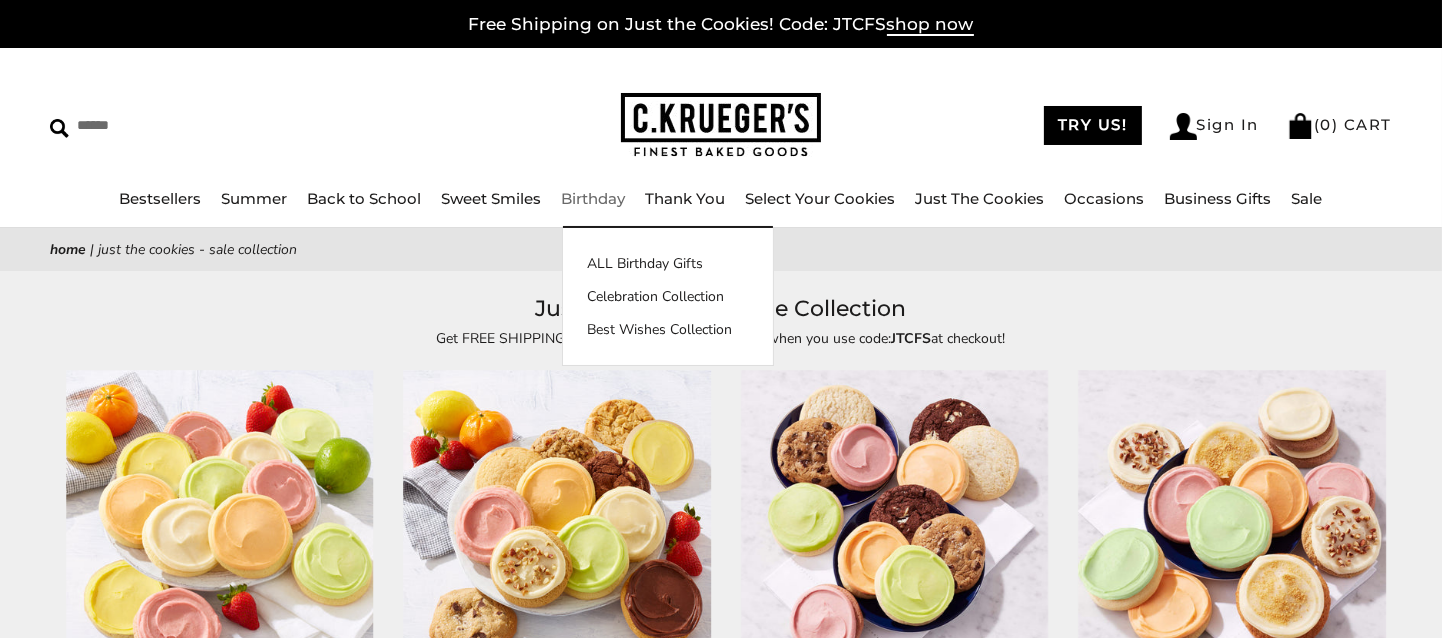 click on "Birthday" at bounding box center [594, 198] 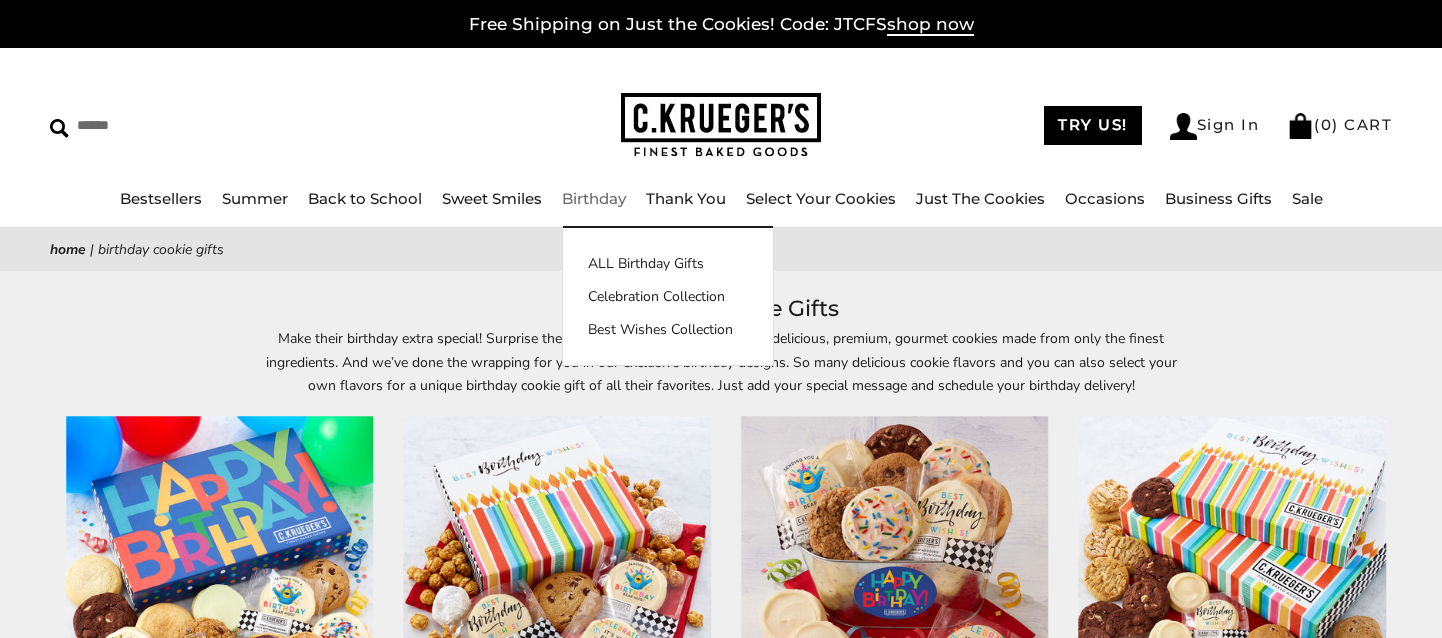 scroll, scrollTop: 0, scrollLeft: 0, axis: both 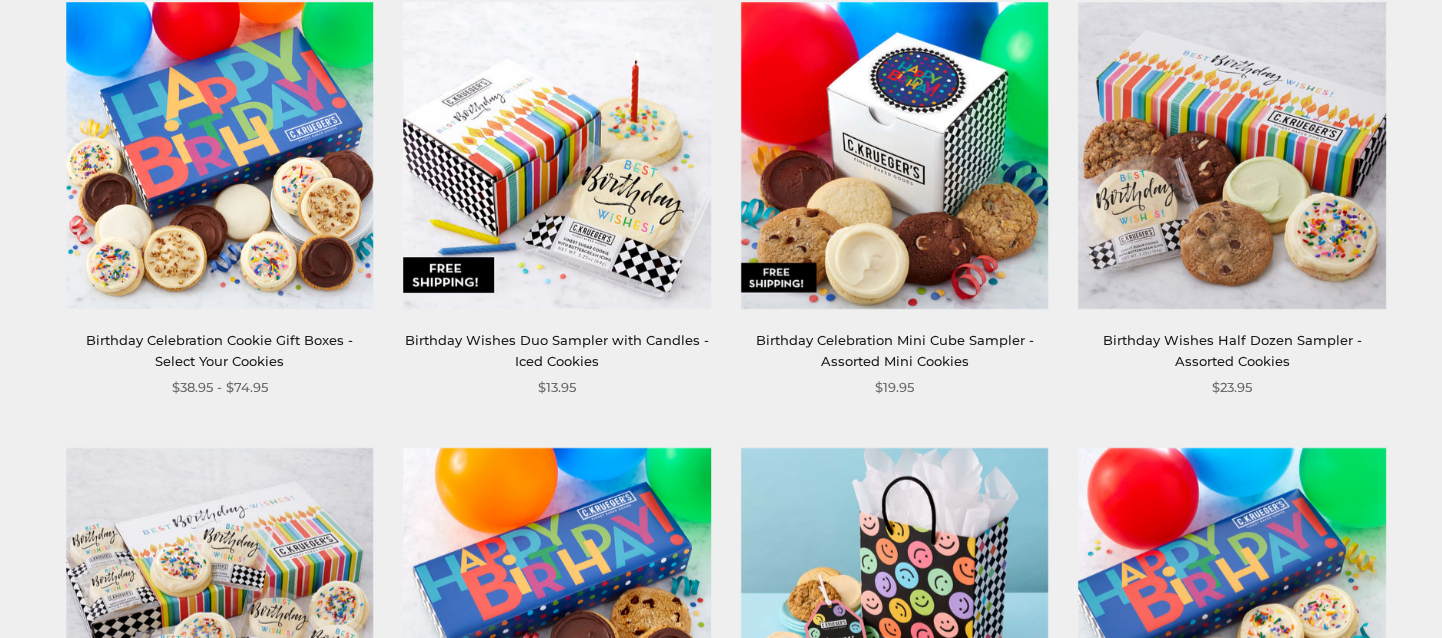 click at bounding box center [557, 155] 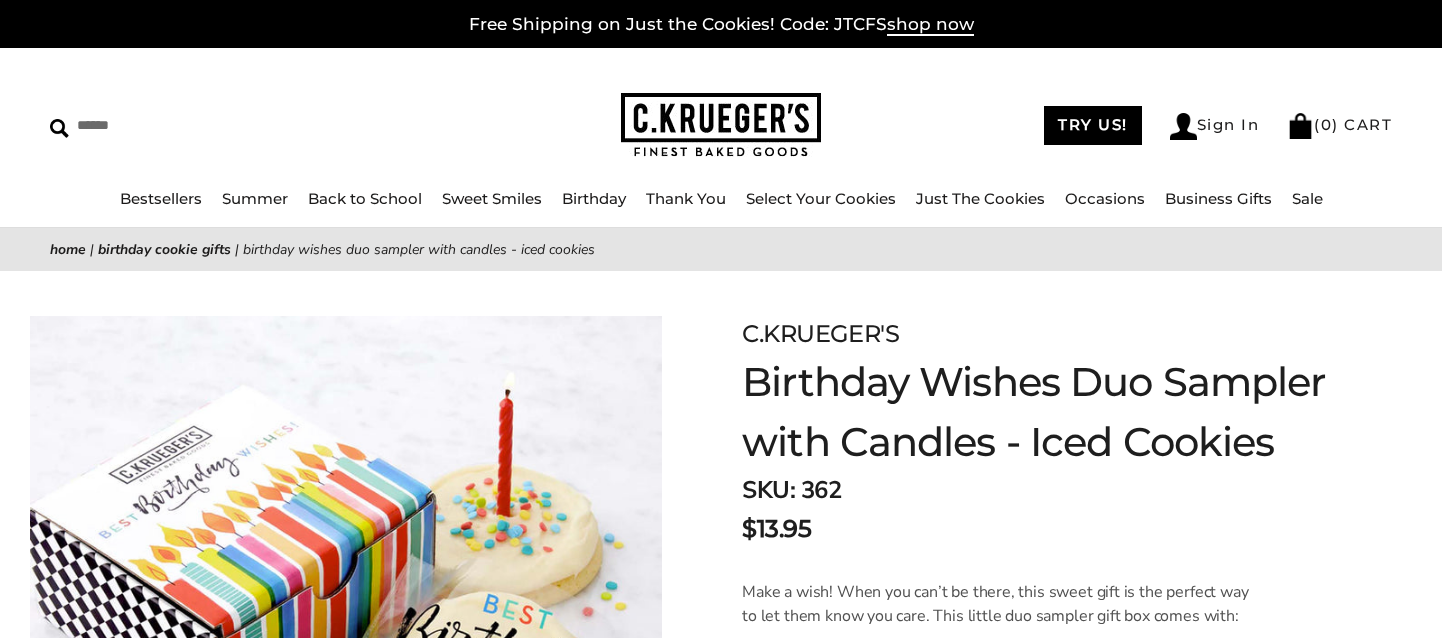 scroll, scrollTop: 0, scrollLeft: 0, axis: both 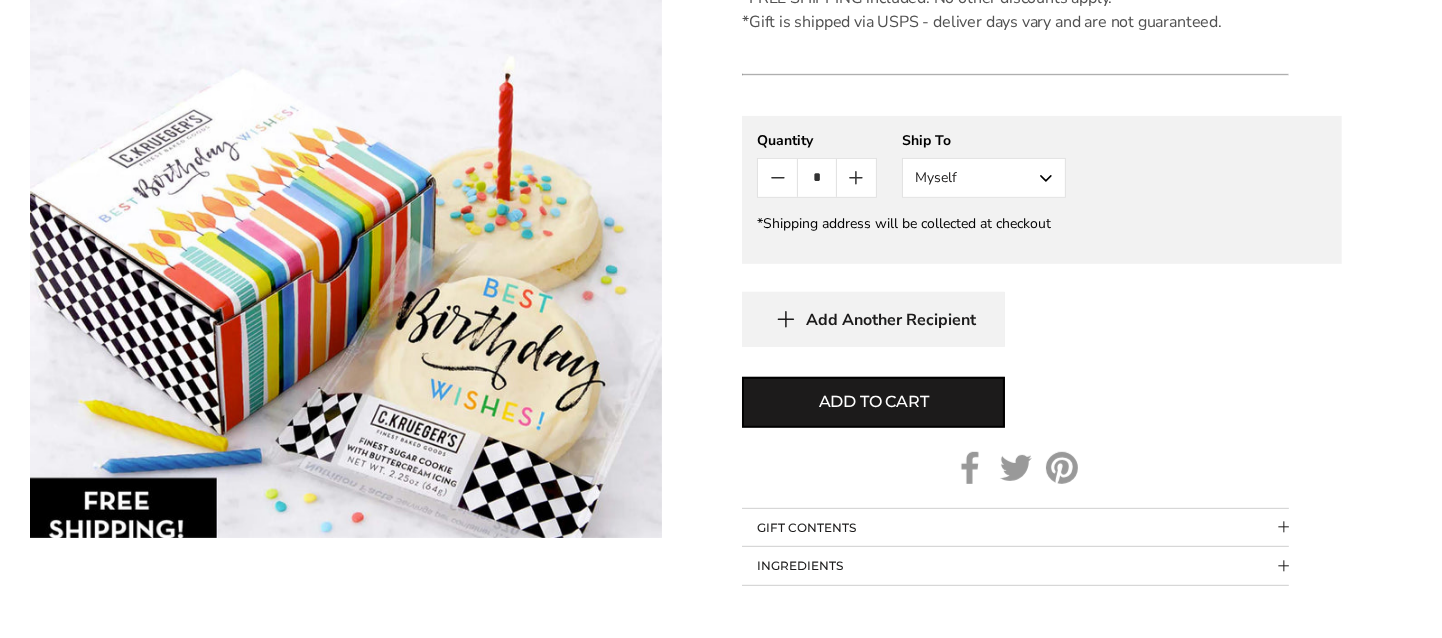 click on "Myself" at bounding box center (984, 178) 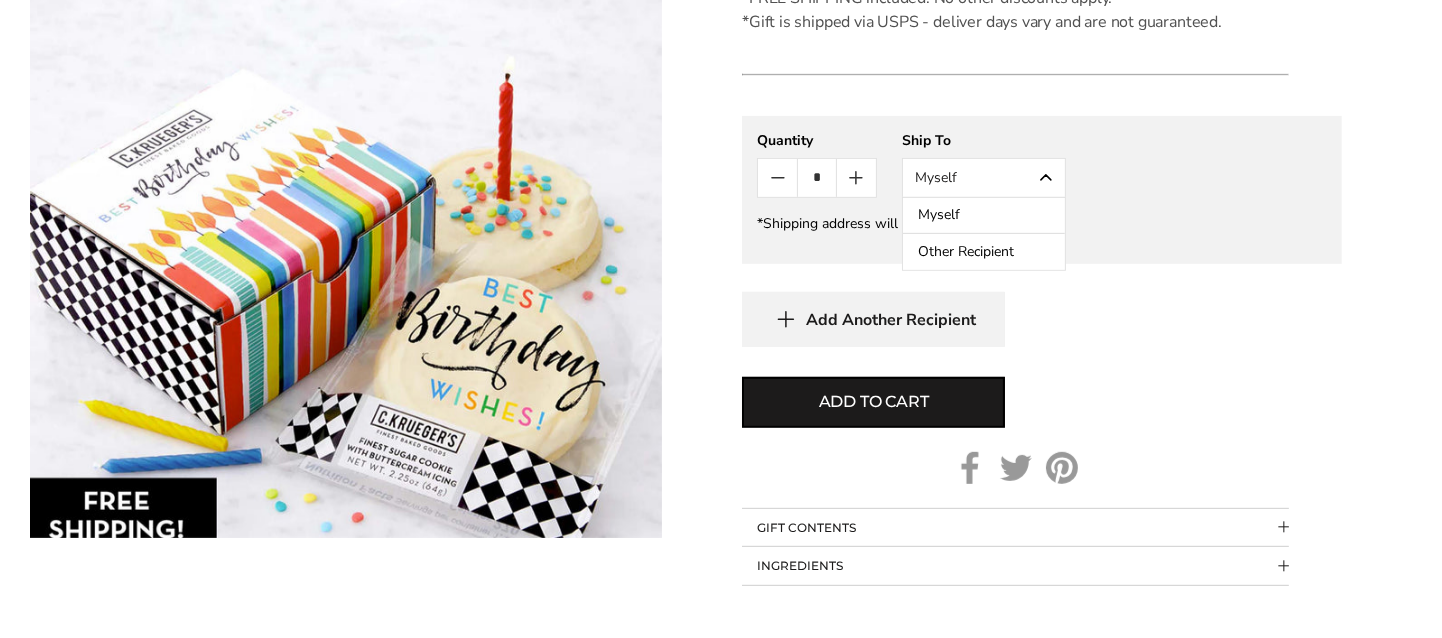 click on "Other Recipient" at bounding box center (984, 252) 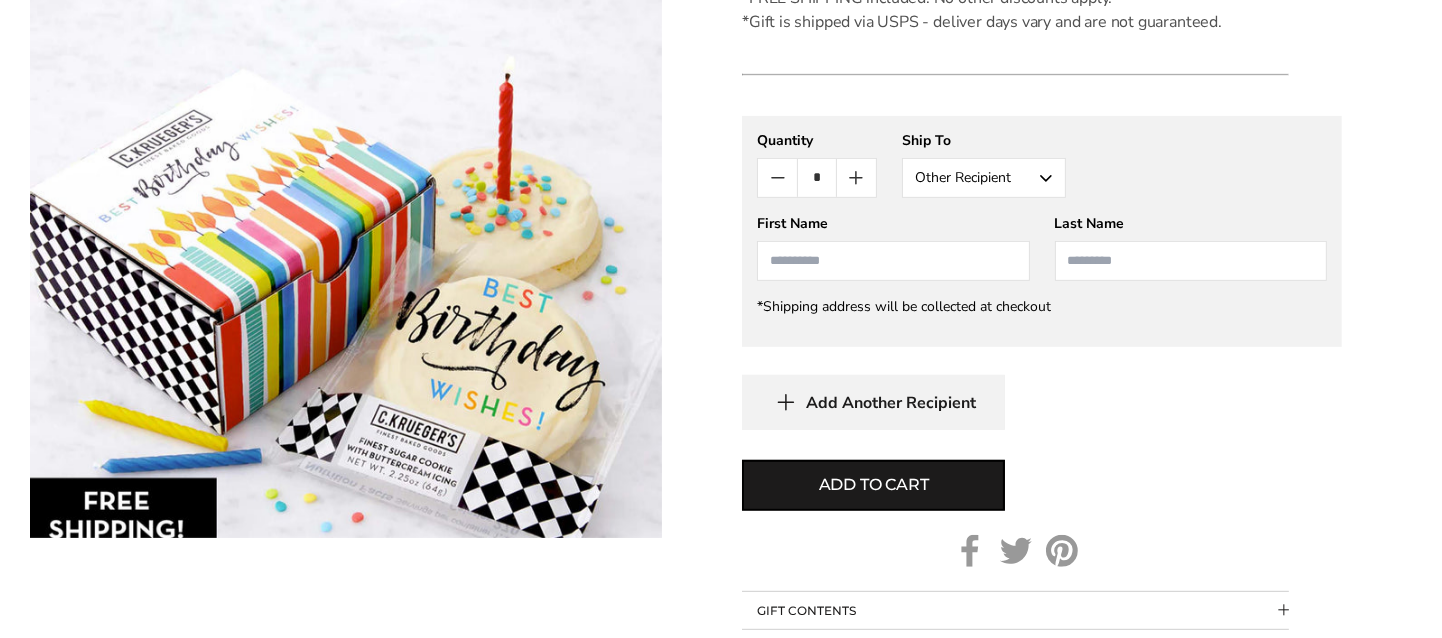 click at bounding box center (893, 261) 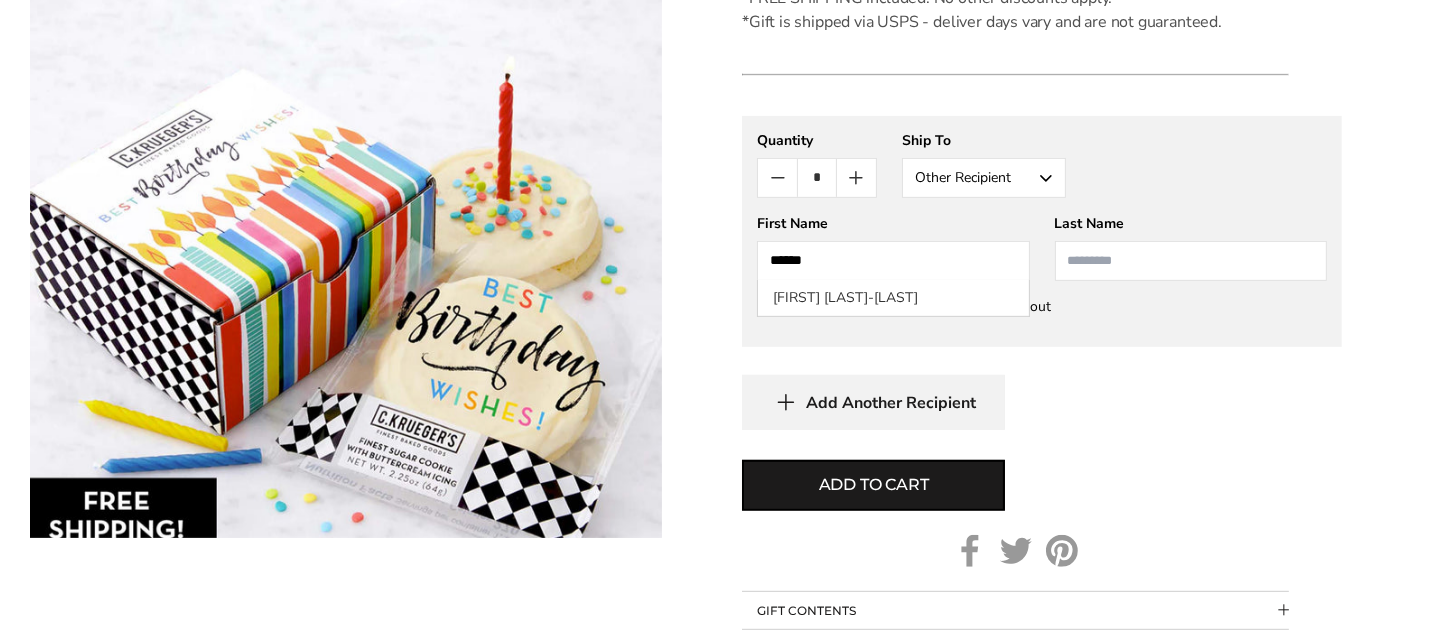 type on "******" 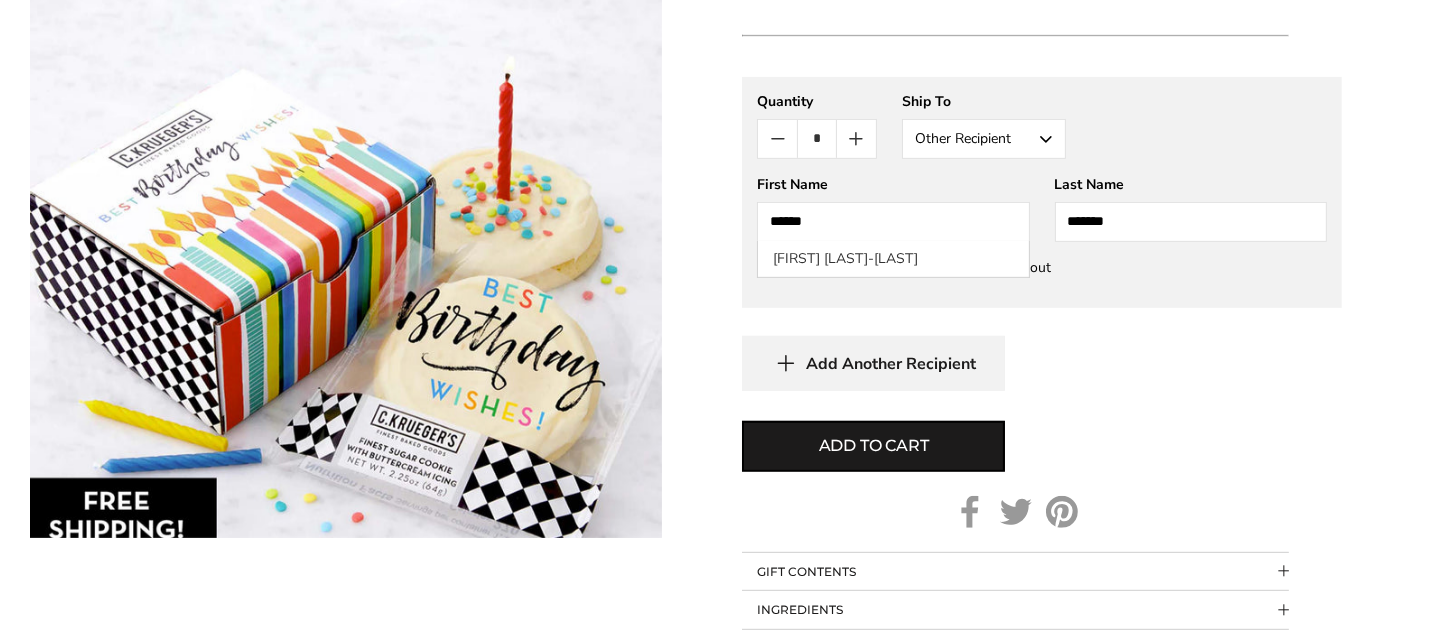 scroll, scrollTop: 1013, scrollLeft: 0, axis: vertical 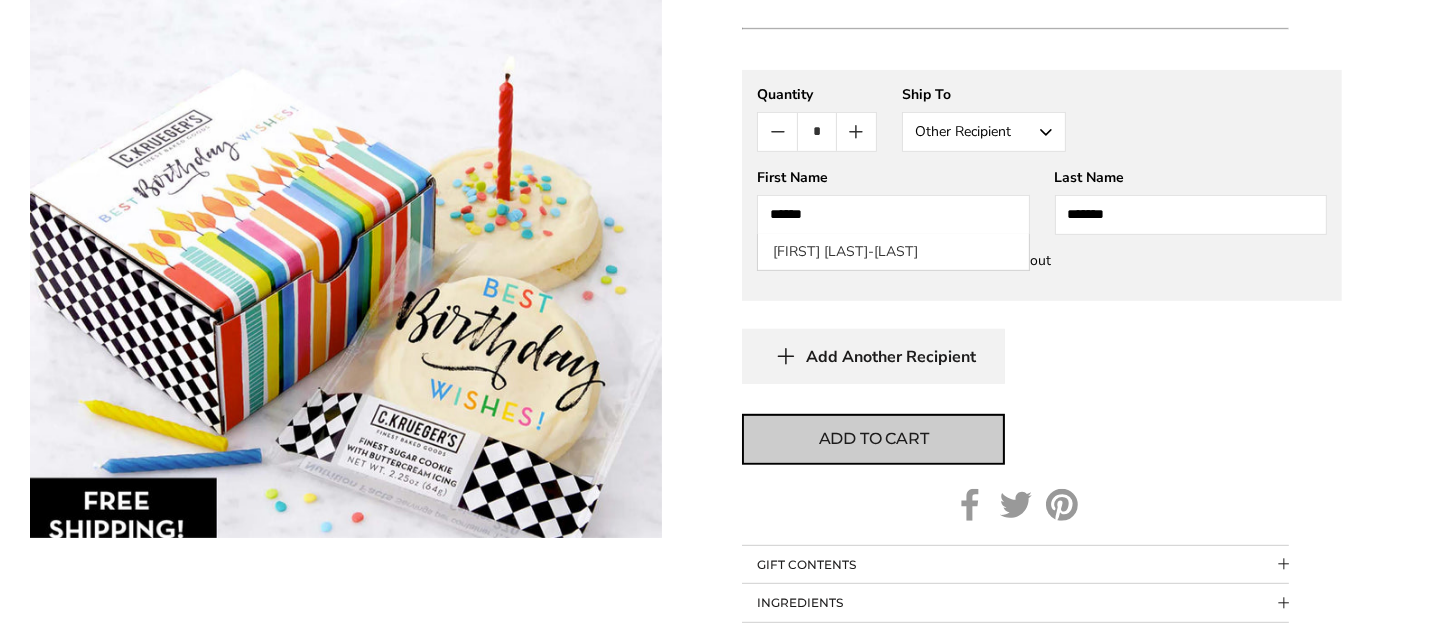 type on "*******" 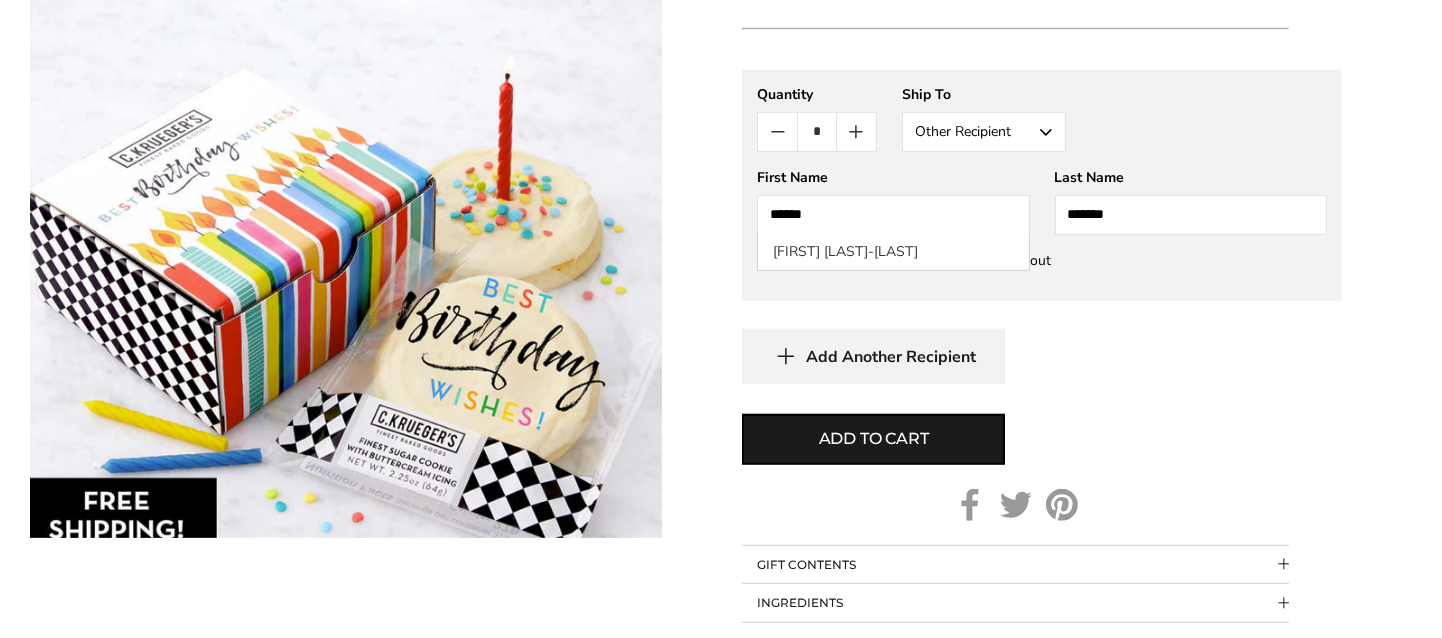 type 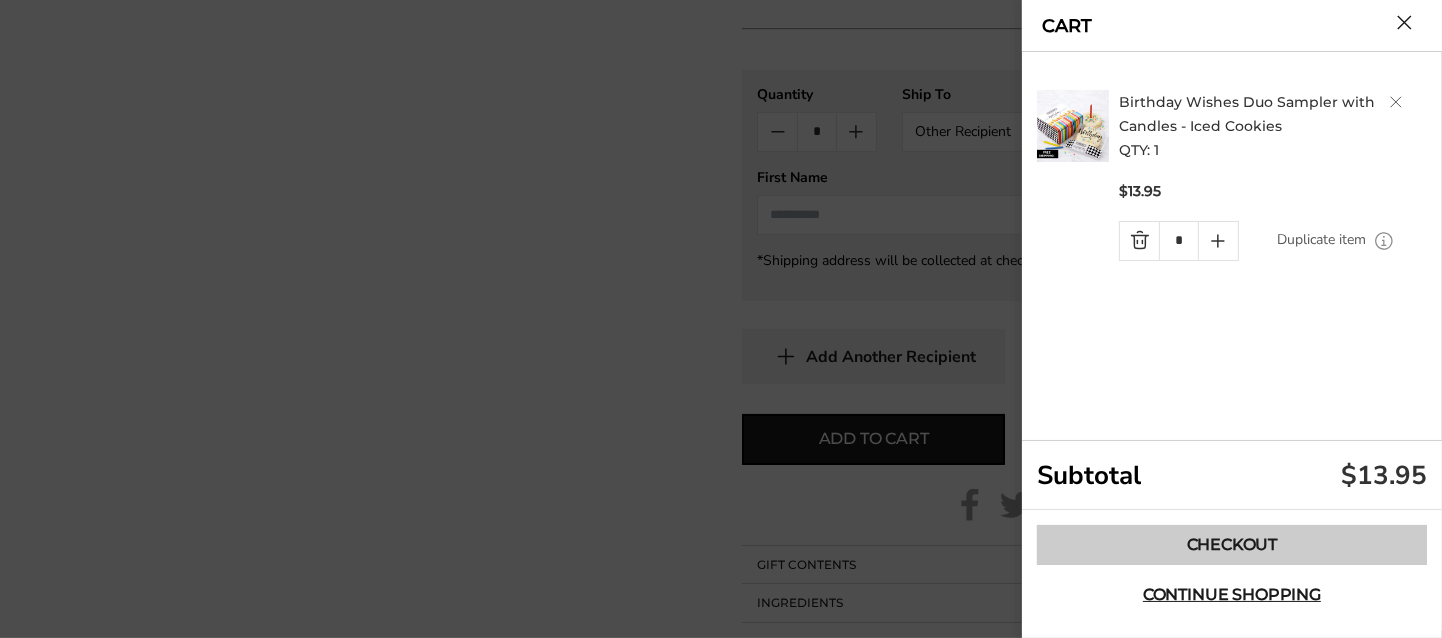 click on "Checkout" at bounding box center [1232, 545] 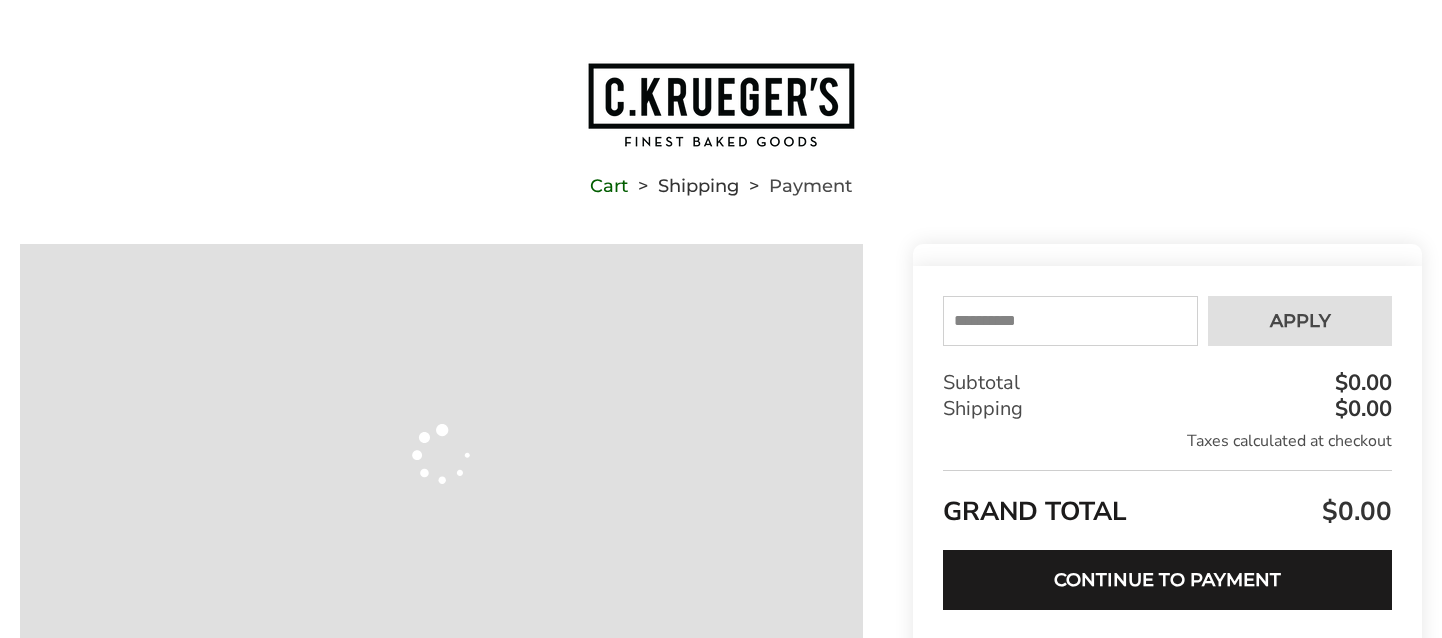 scroll, scrollTop: 0, scrollLeft: 0, axis: both 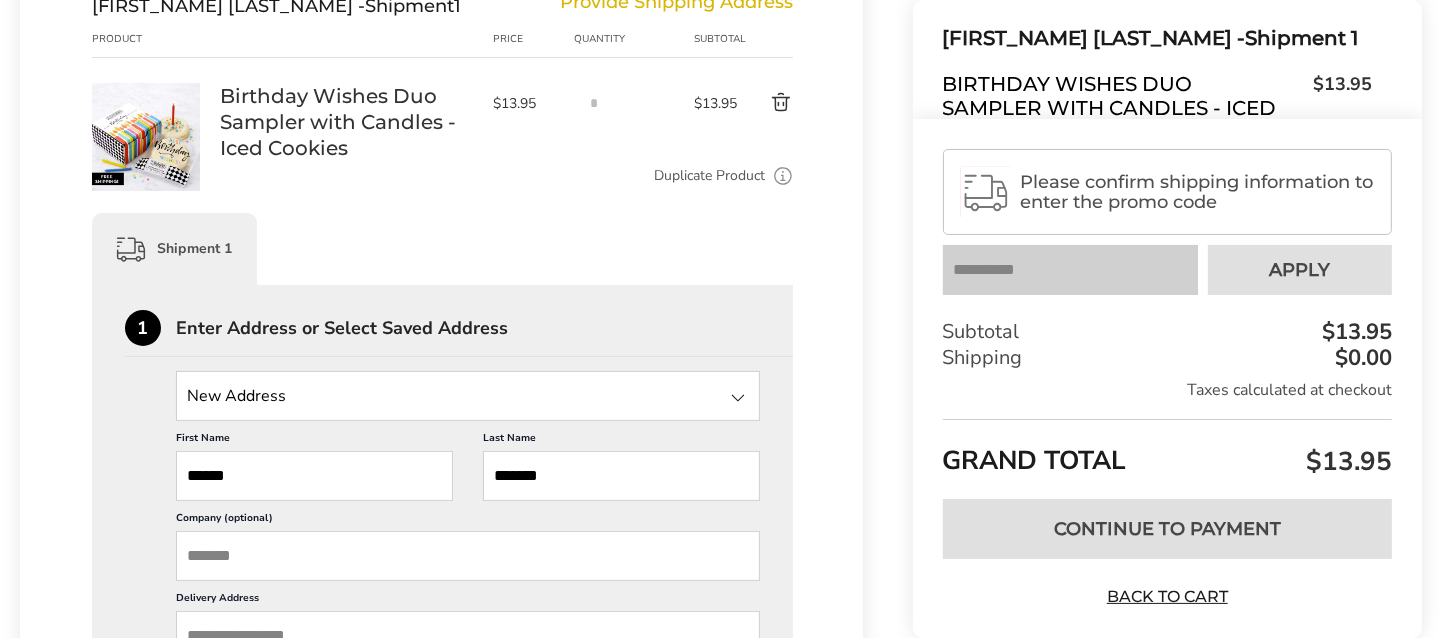 click at bounding box center [738, 398] 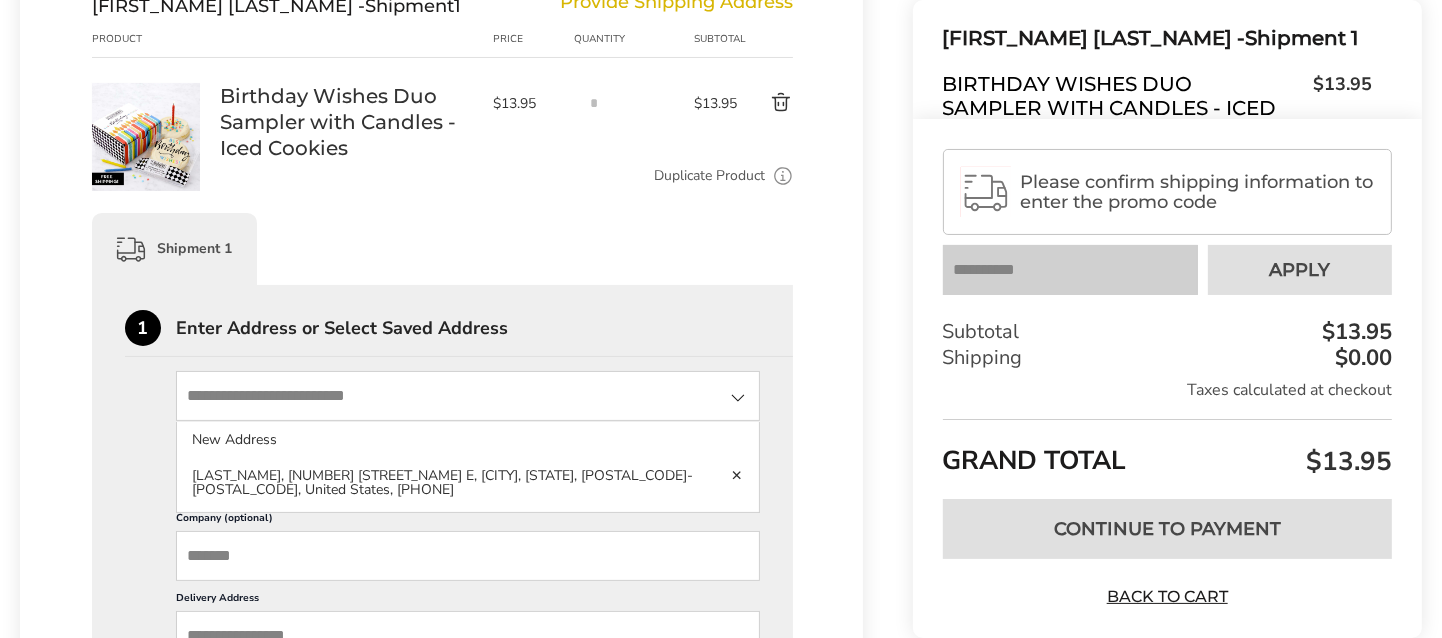 click at bounding box center (738, 398) 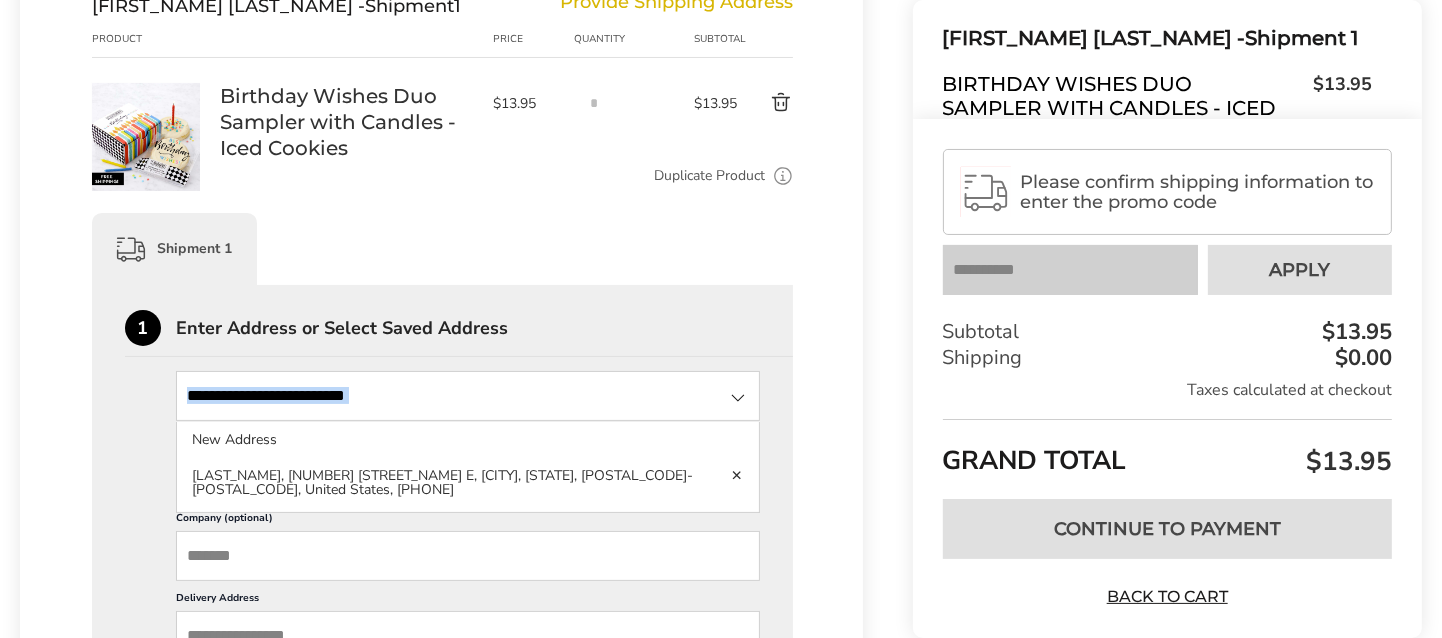 click on "New Address New Address [LAST_NAME], [NUMBER] [STREET_NAME] E, [CITY], [STATE], [POSTAL_CODE]-[POSTAL_CODE], United States, [PHONE]" at bounding box center (468, 396) 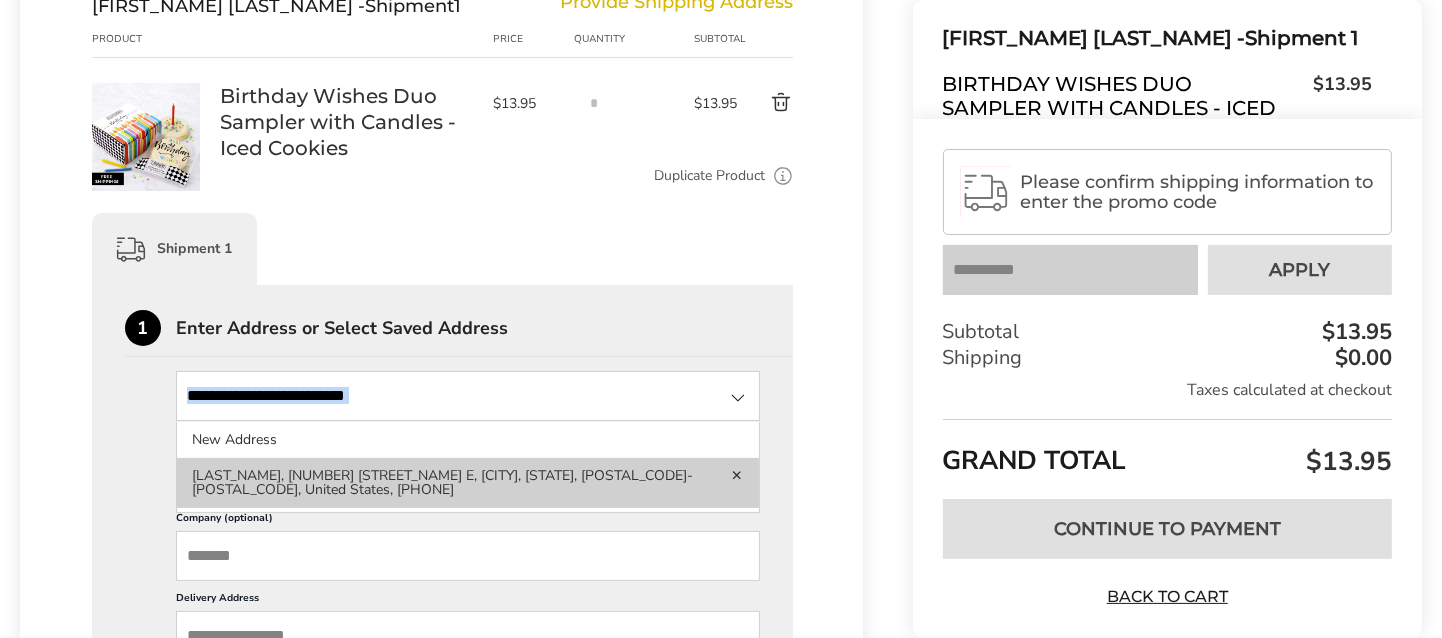 click at bounding box center (737, 475) 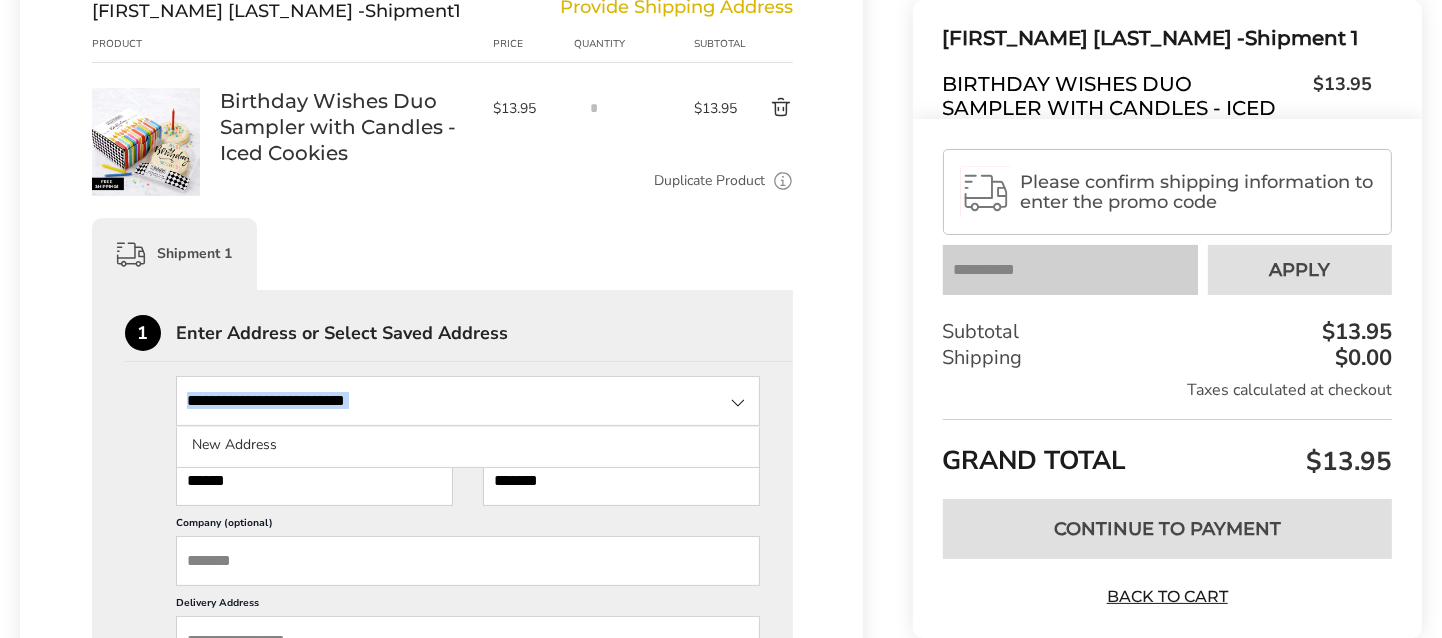 scroll, scrollTop: 293, scrollLeft: 0, axis: vertical 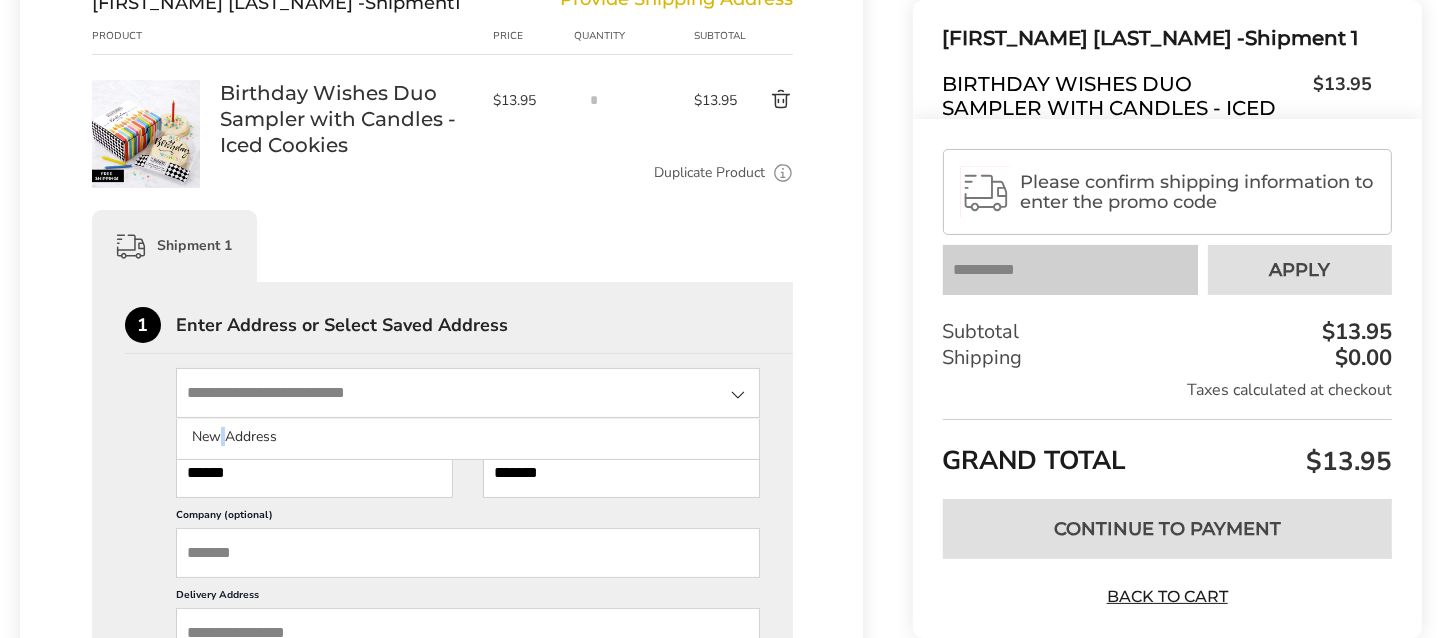 click on "New Address" 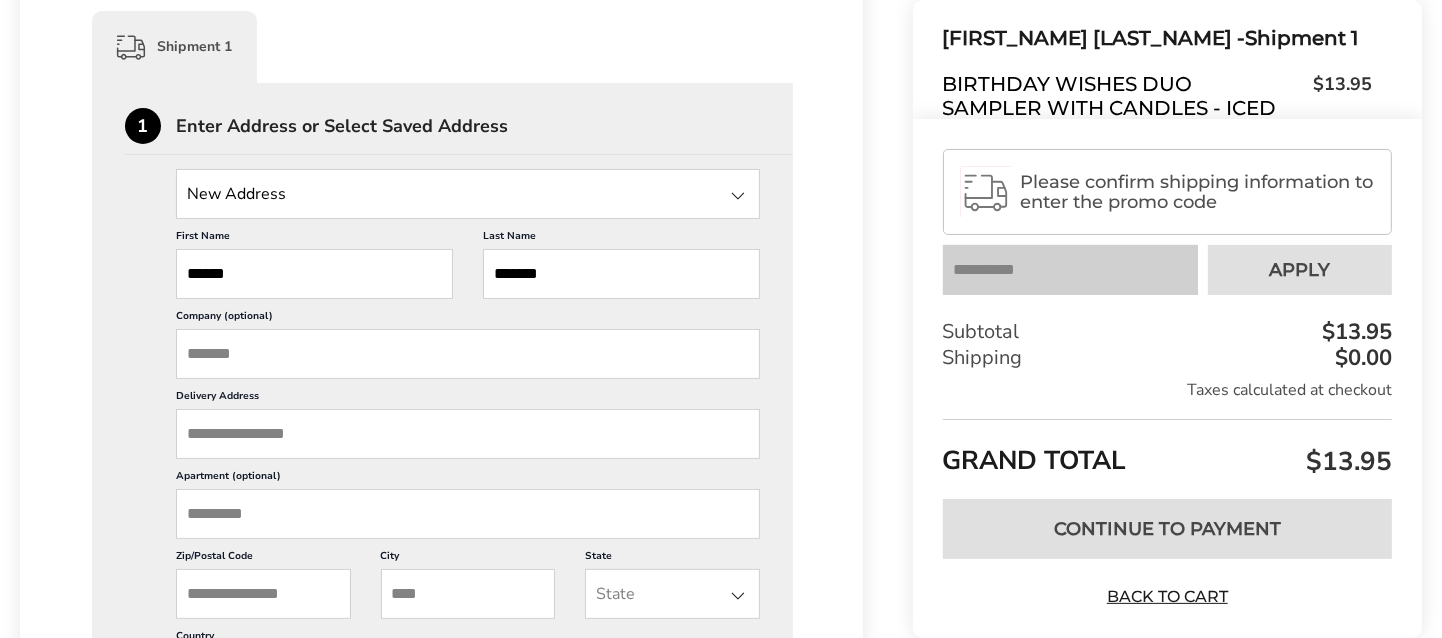 scroll, scrollTop: 495, scrollLeft: 0, axis: vertical 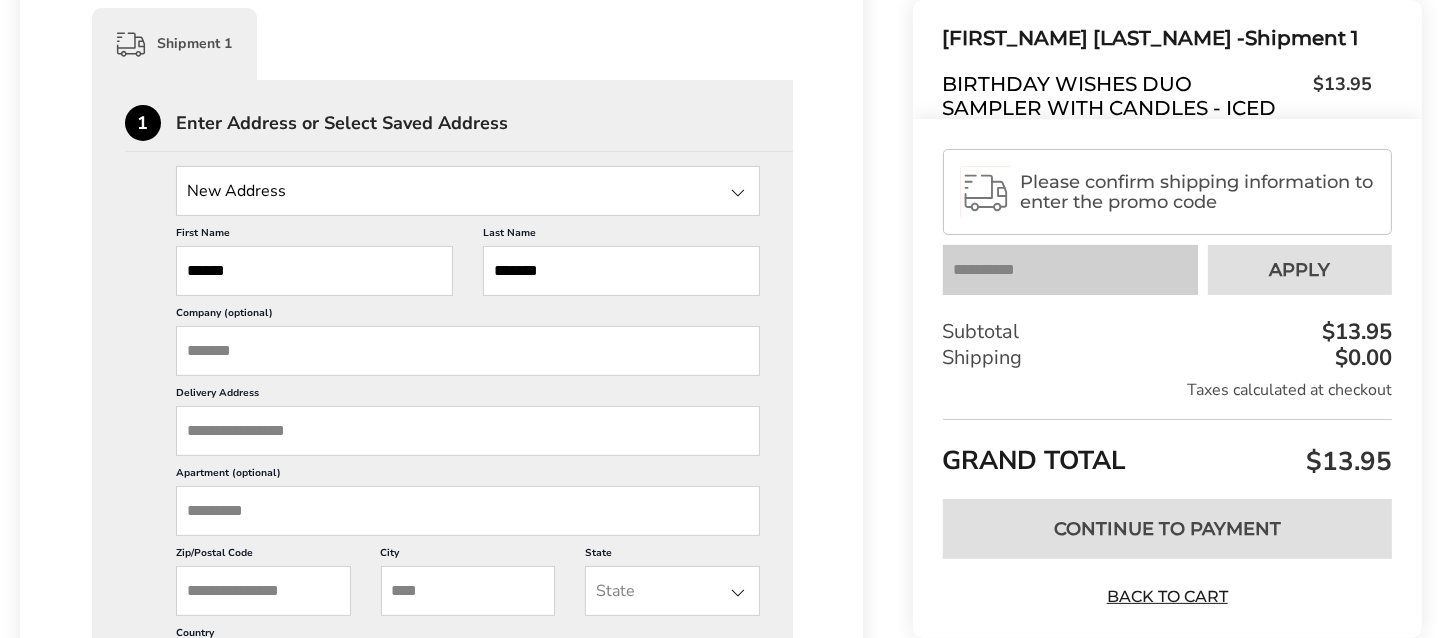 click on "Delivery Address" at bounding box center [468, 431] 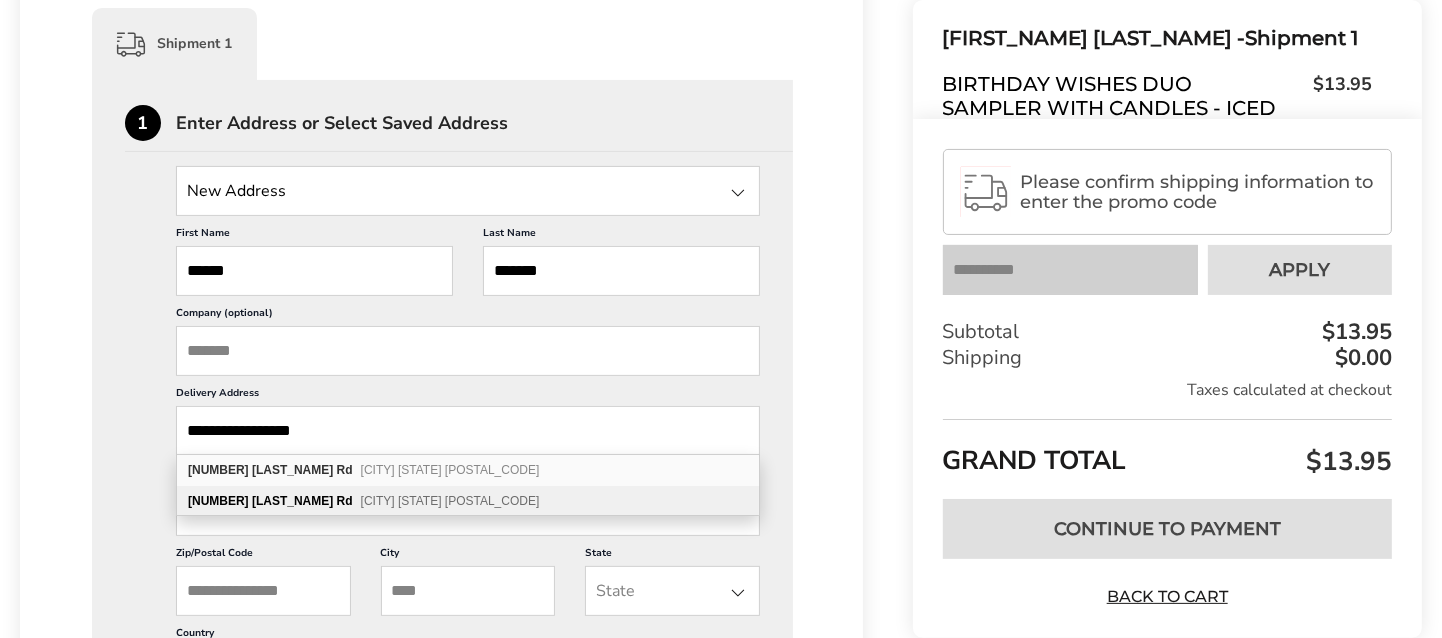 click on "Rd" at bounding box center (345, 501) 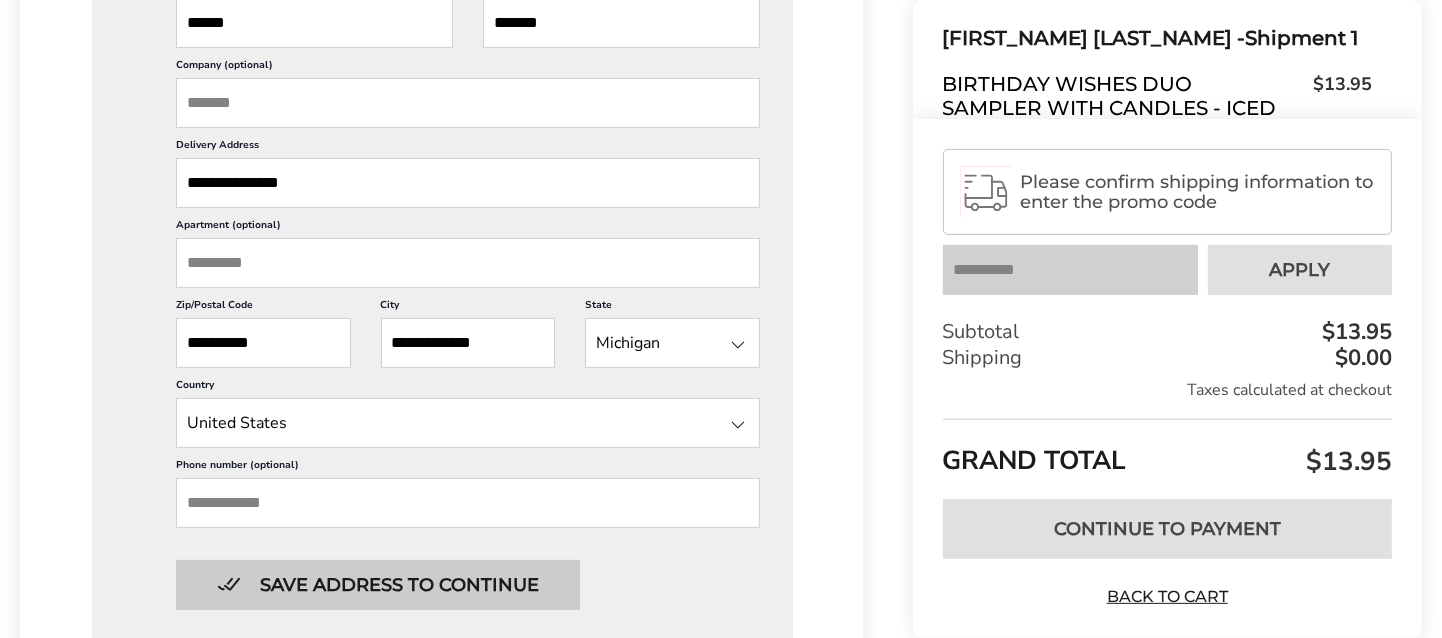scroll, scrollTop: 744, scrollLeft: 0, axis: vertical 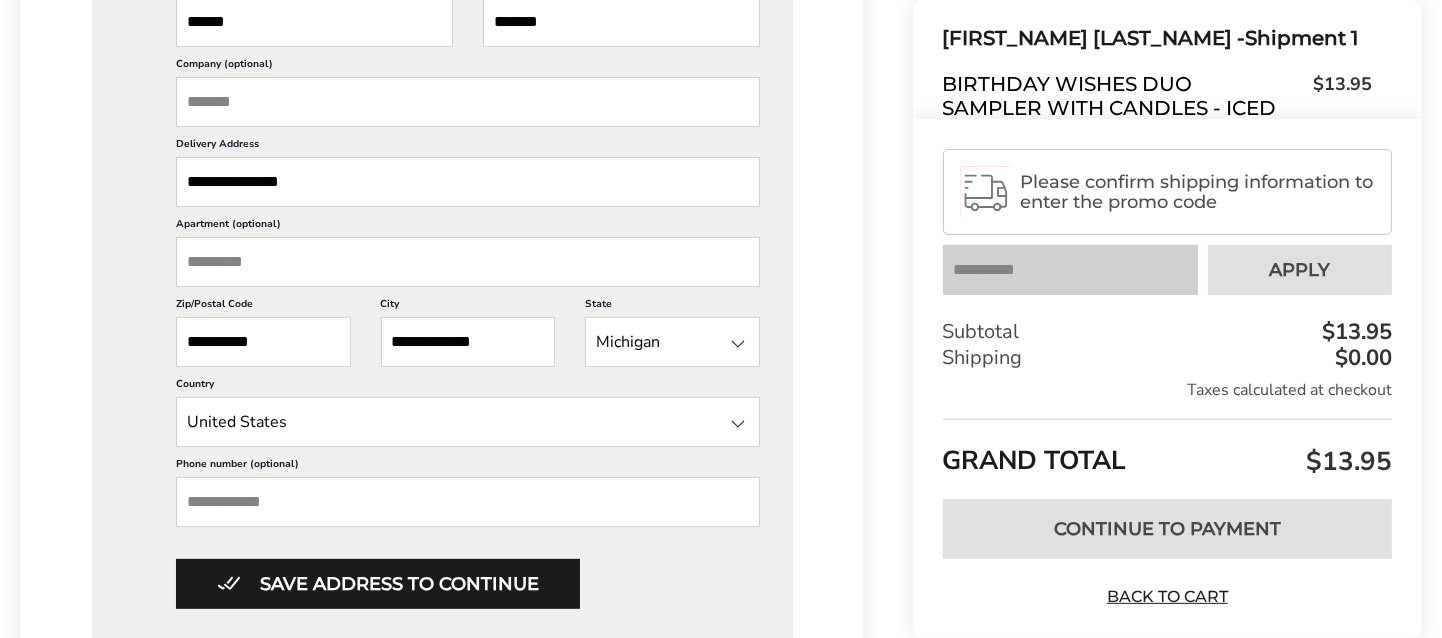 click on "Phone number (optional)" at bounding box center (468, 502) 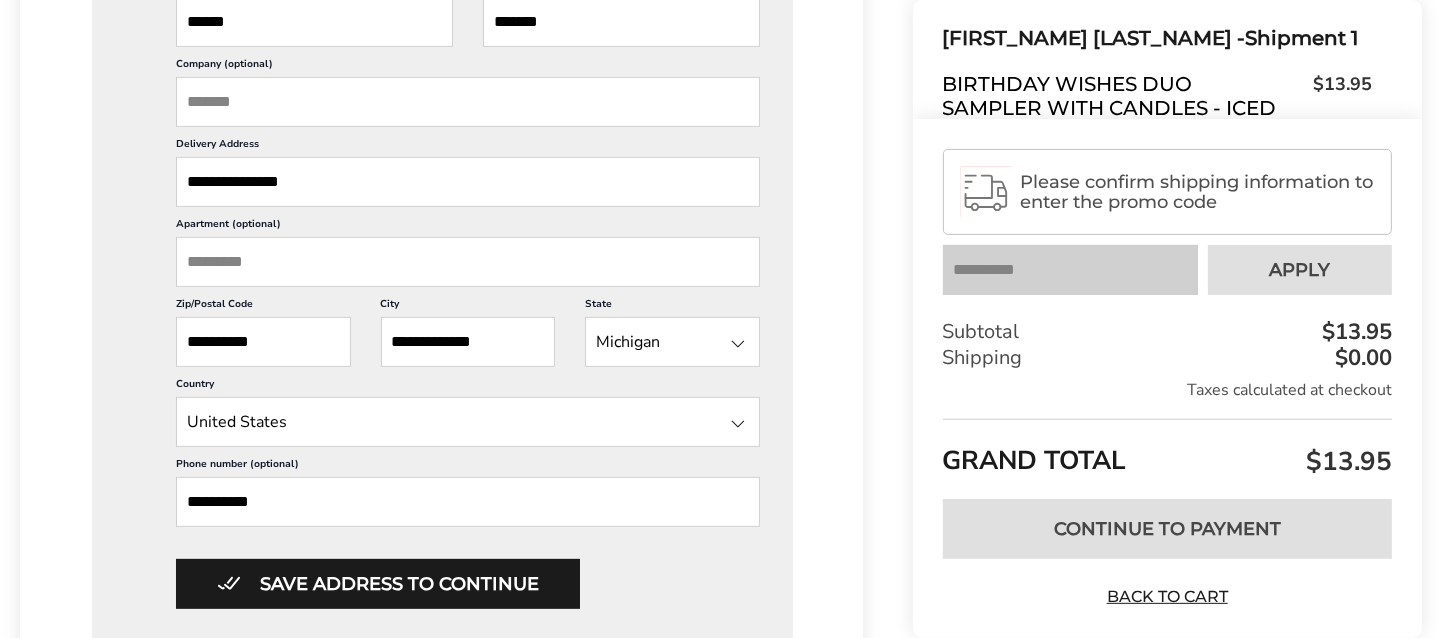scroll, scrollTop: 1, scrollLeft: 0, axis: vertical 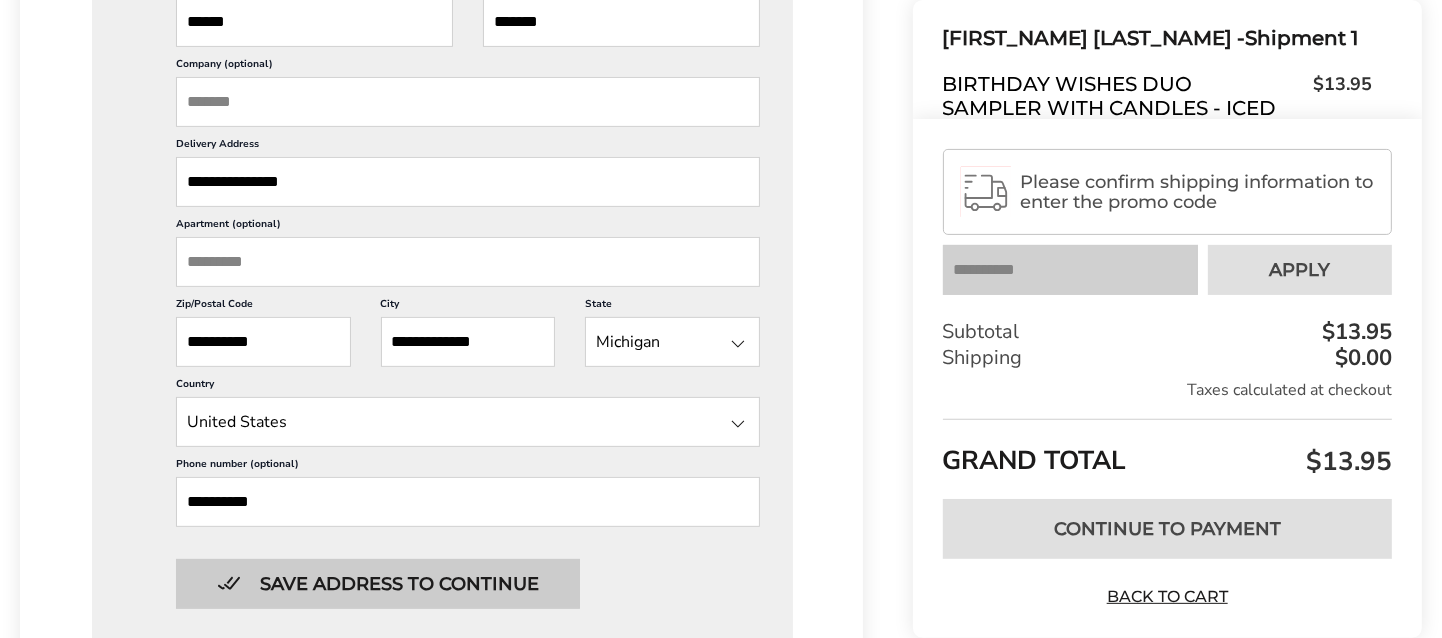 type on "**********" 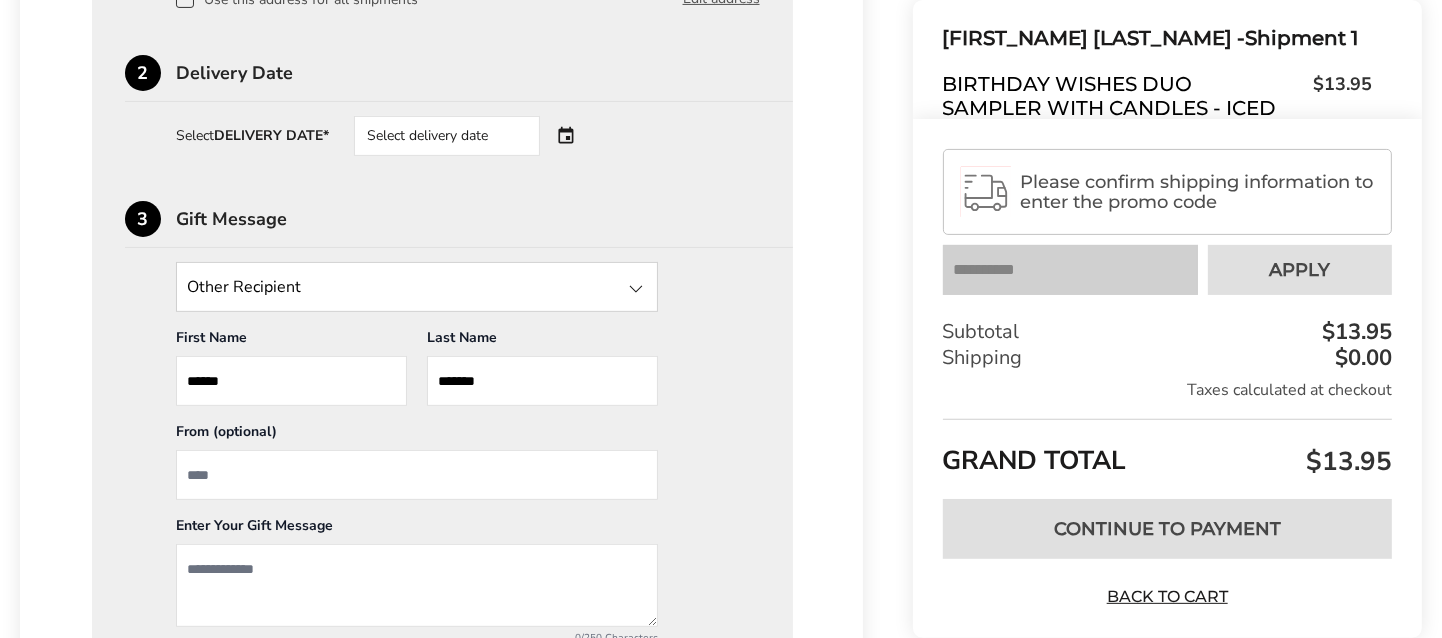 click on "Select delivery date" at bounding box center [475, 136] 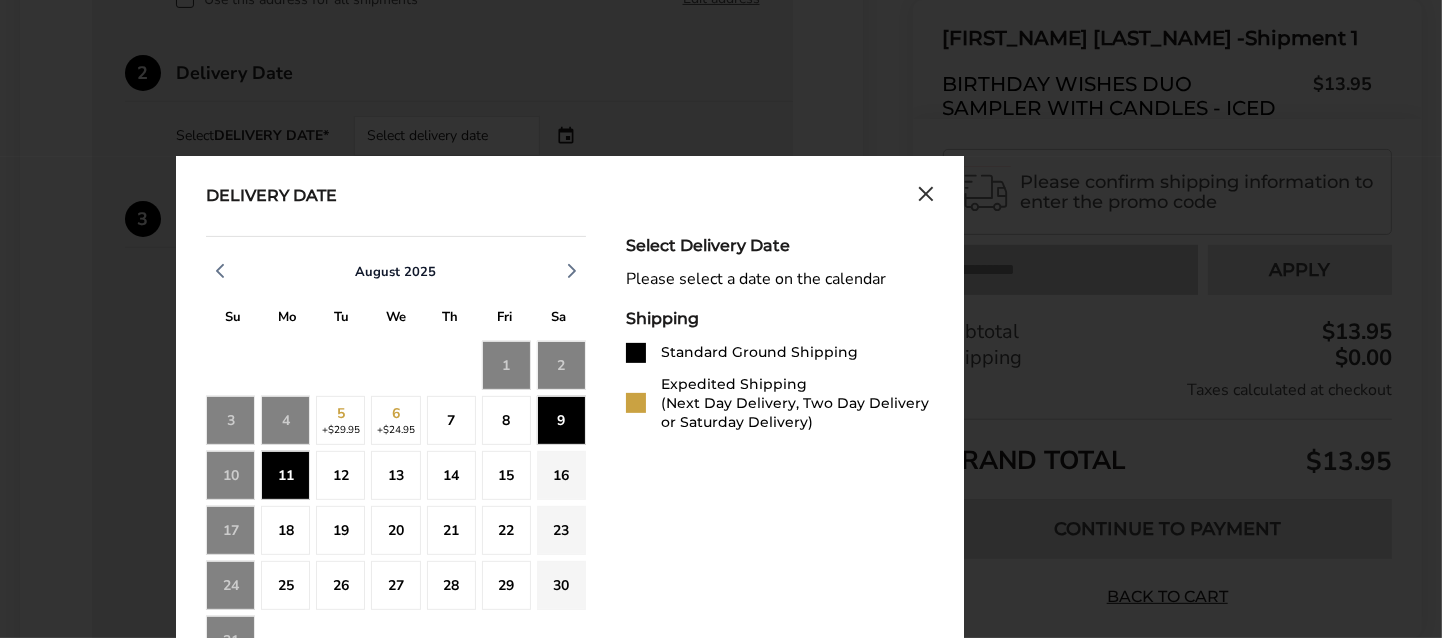 click on "11" 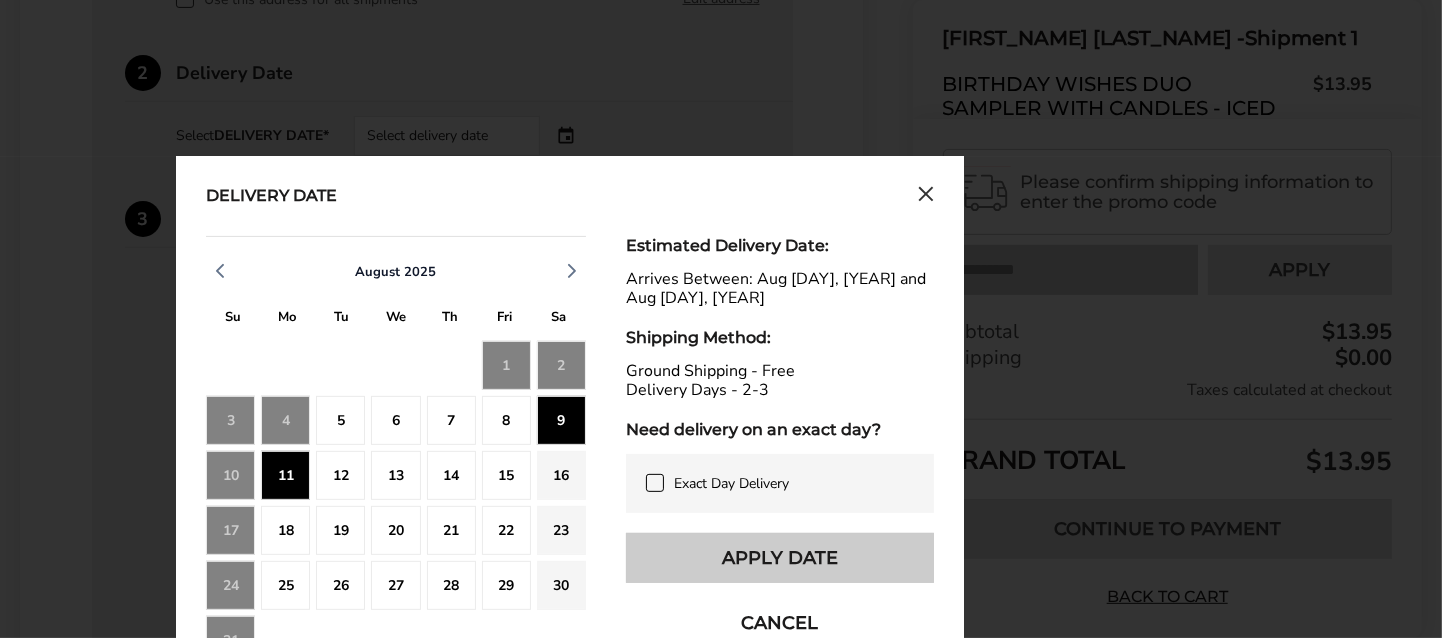 click on "Apply Date" at bounding box center (780, 558) 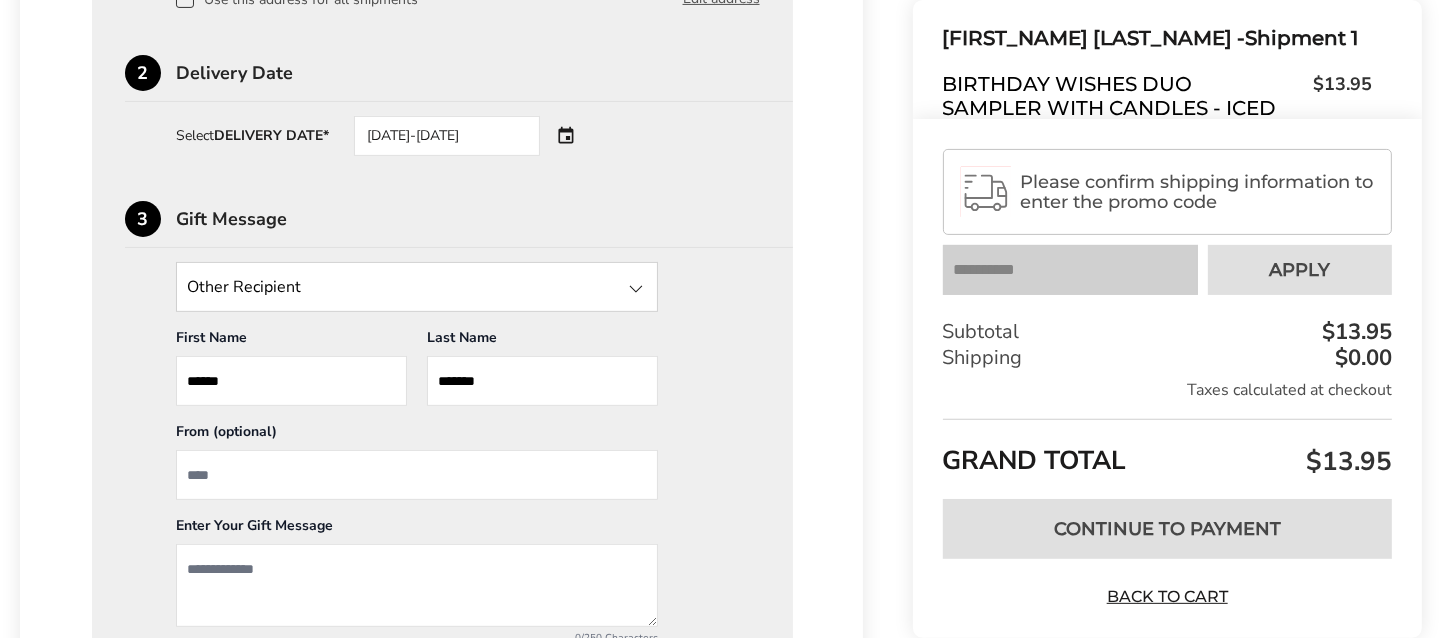 click on "3" at bounding box center (143, 219) 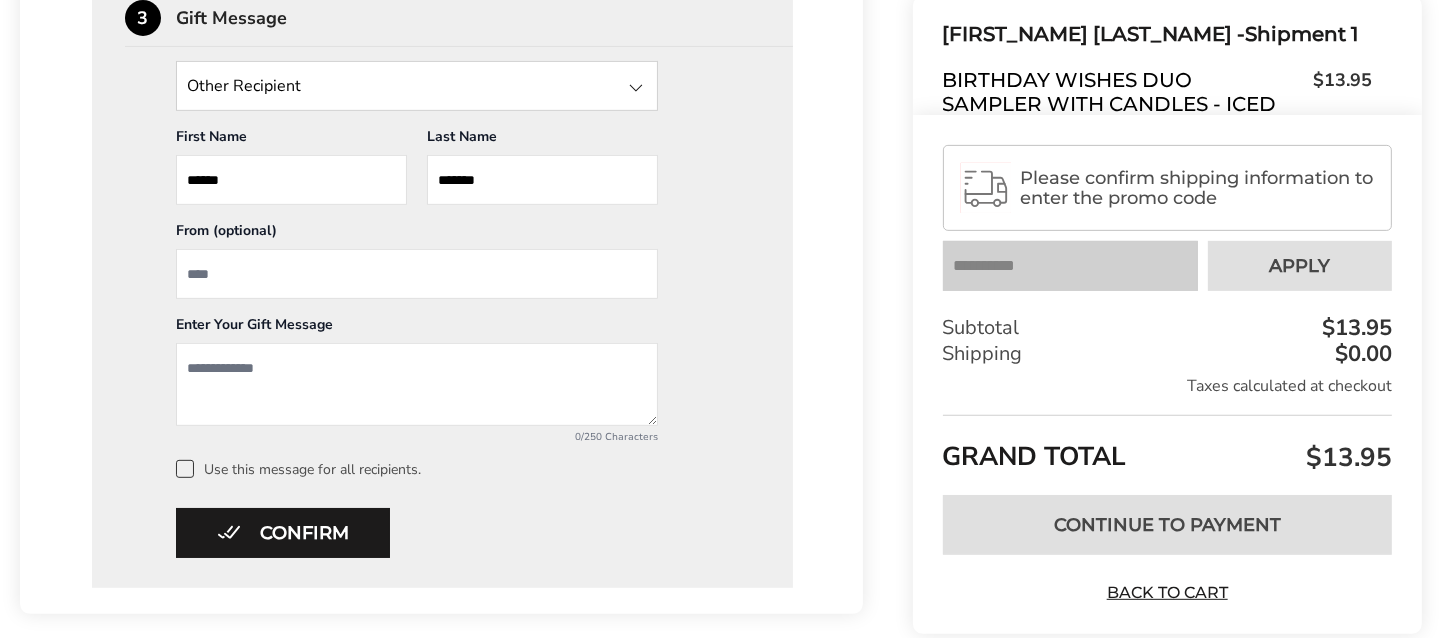 scroll, scrollTop: 950, scrollLeft: 0, axis: vertical 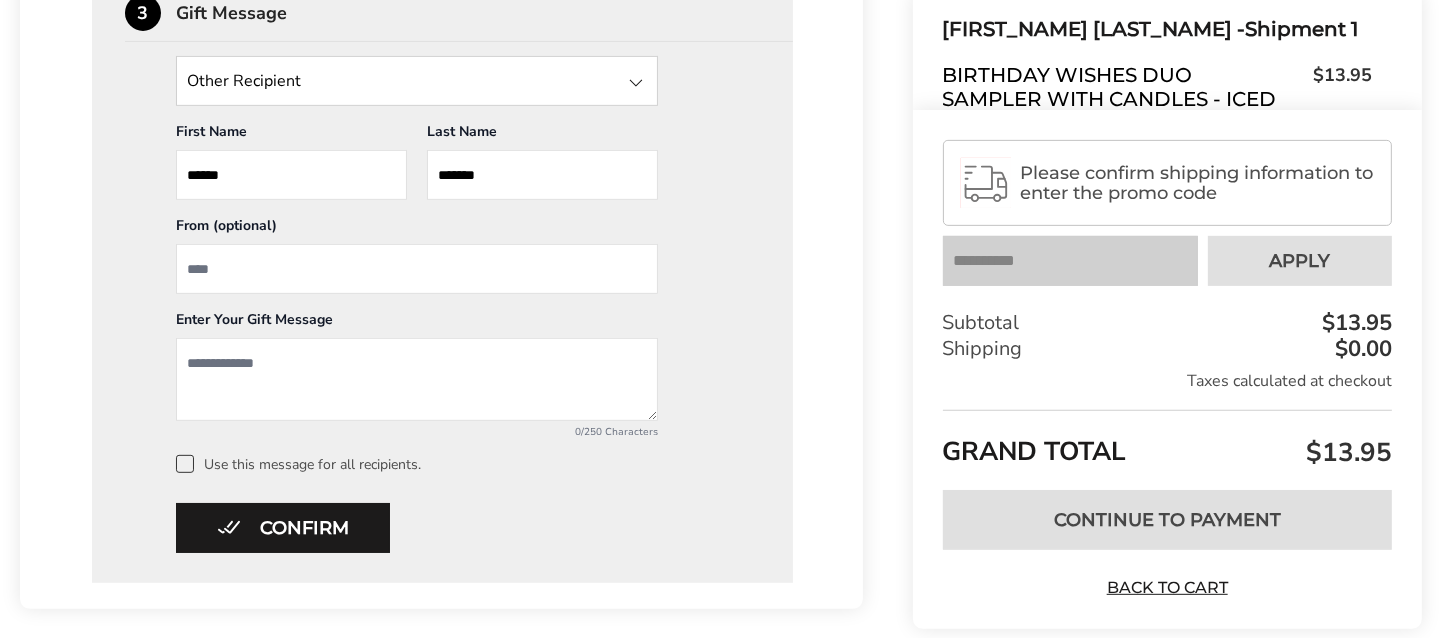 click at bounding box center [417, 269] 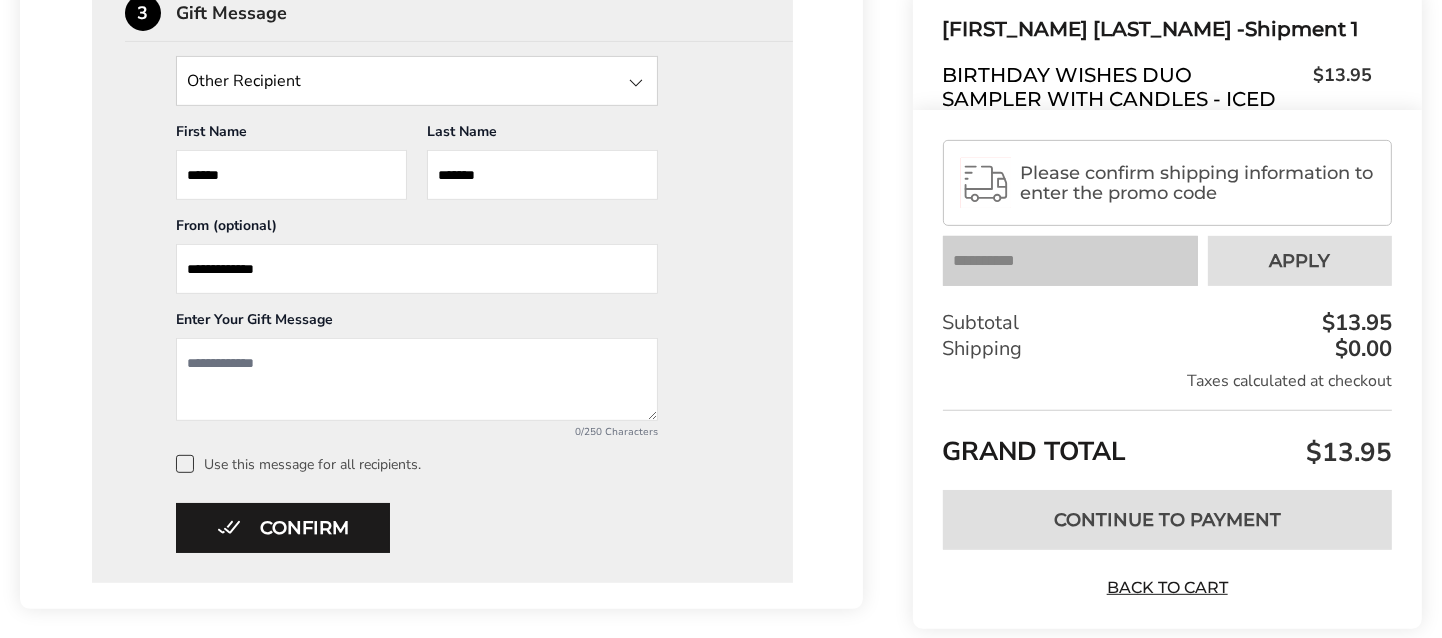 type on "**********" 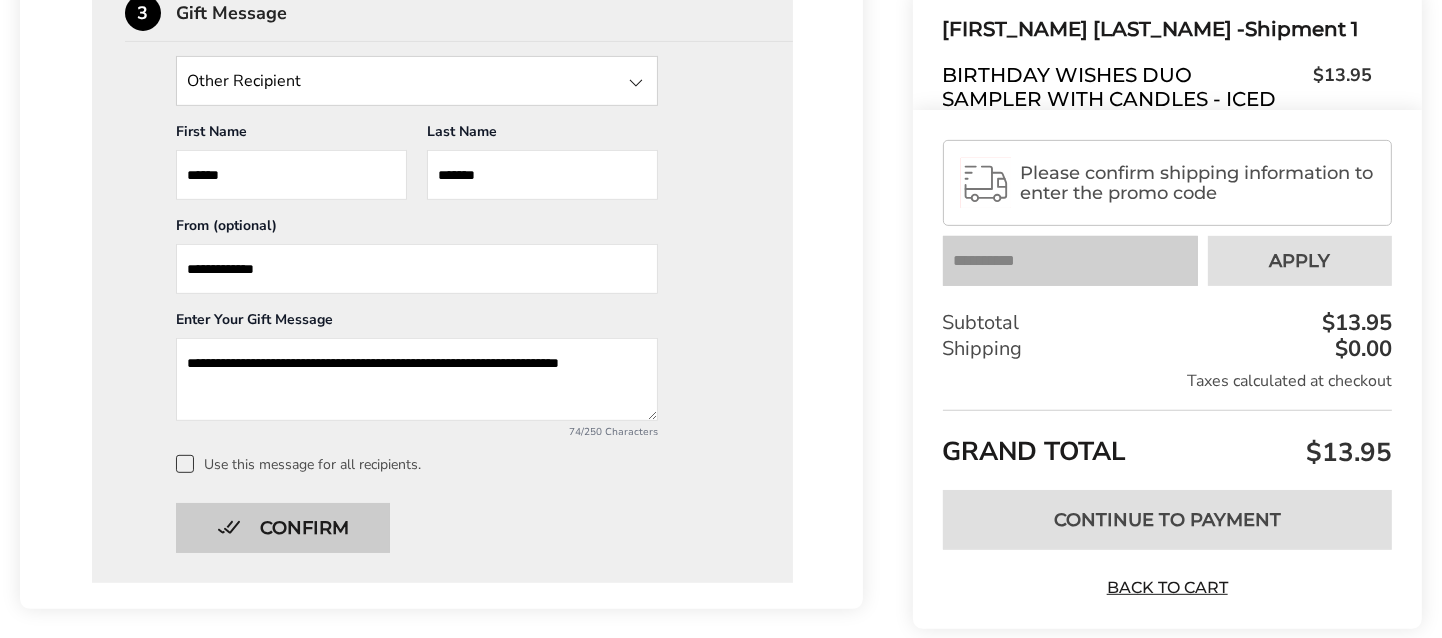 type on "**********" 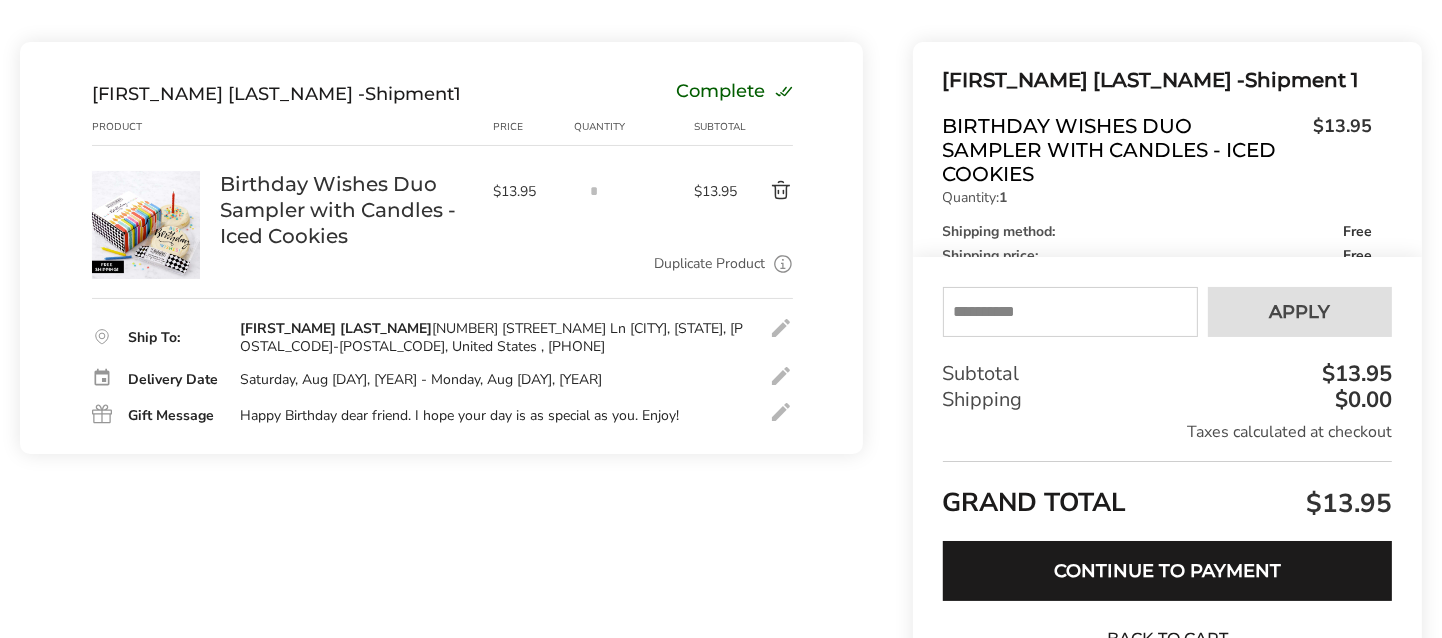 scroll, scrollTop: 196, scrollLeft: 0, axis: vertical 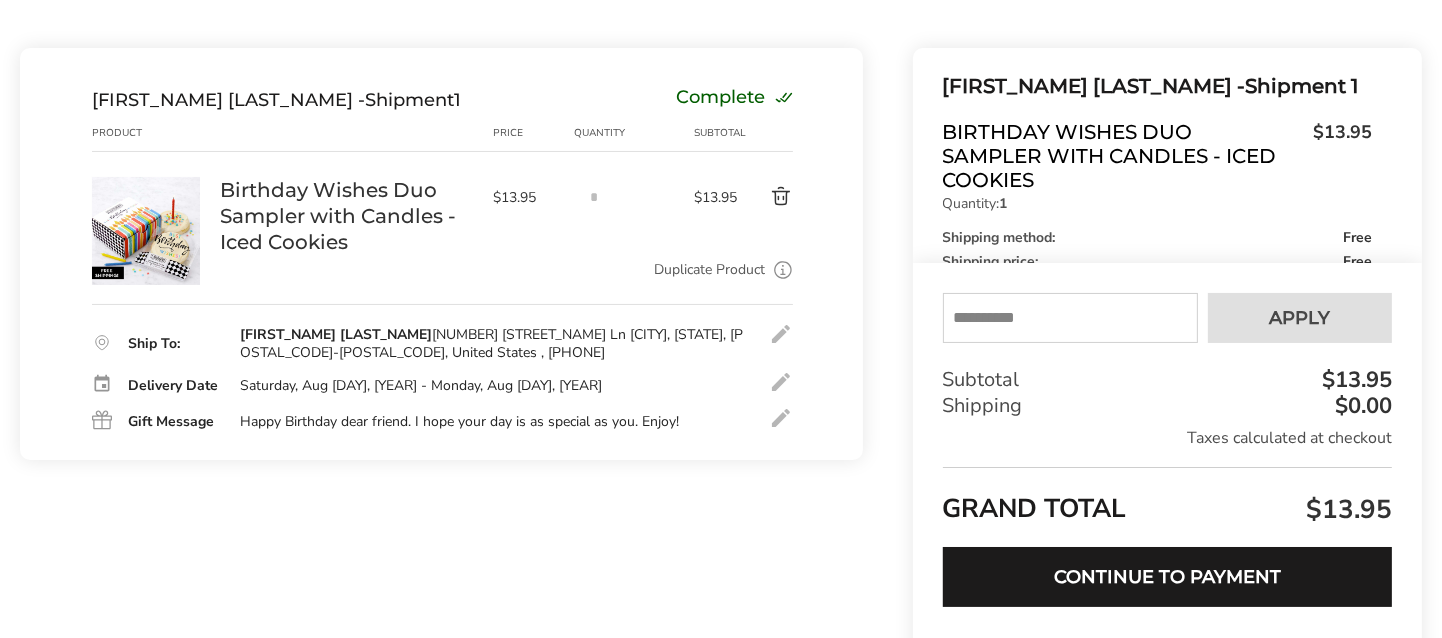 click at bounding box center [1070, 318] 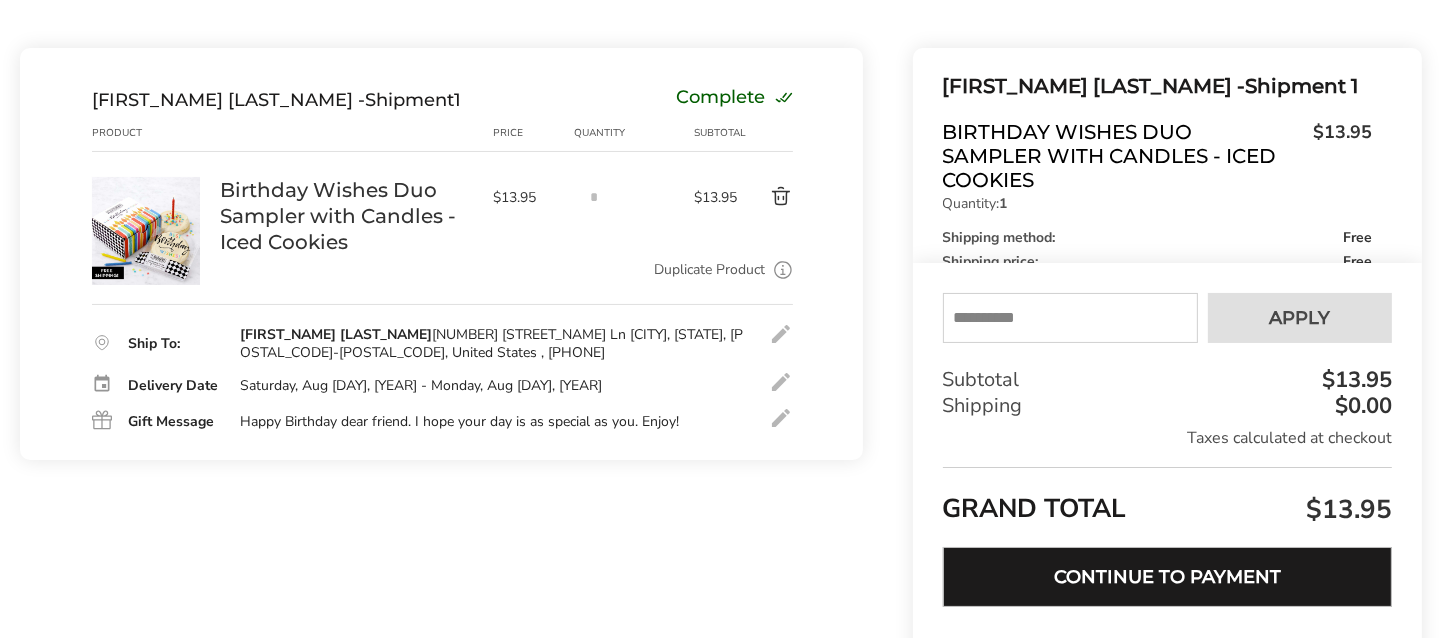 click on "Continue to Payment" at bounding box center (1167, 577) 